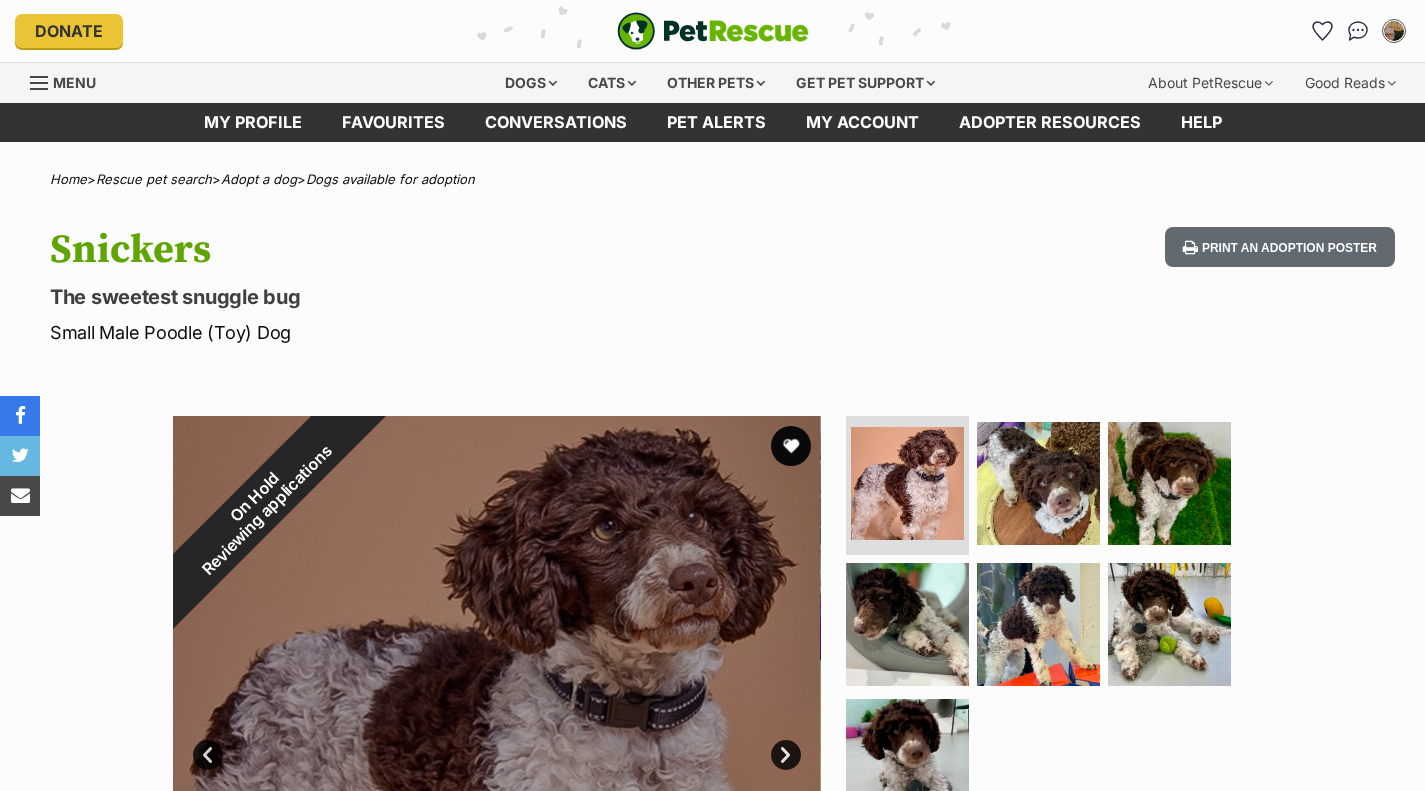 scroll, scrollTop: 0, scrollLeft: 0, axis: both 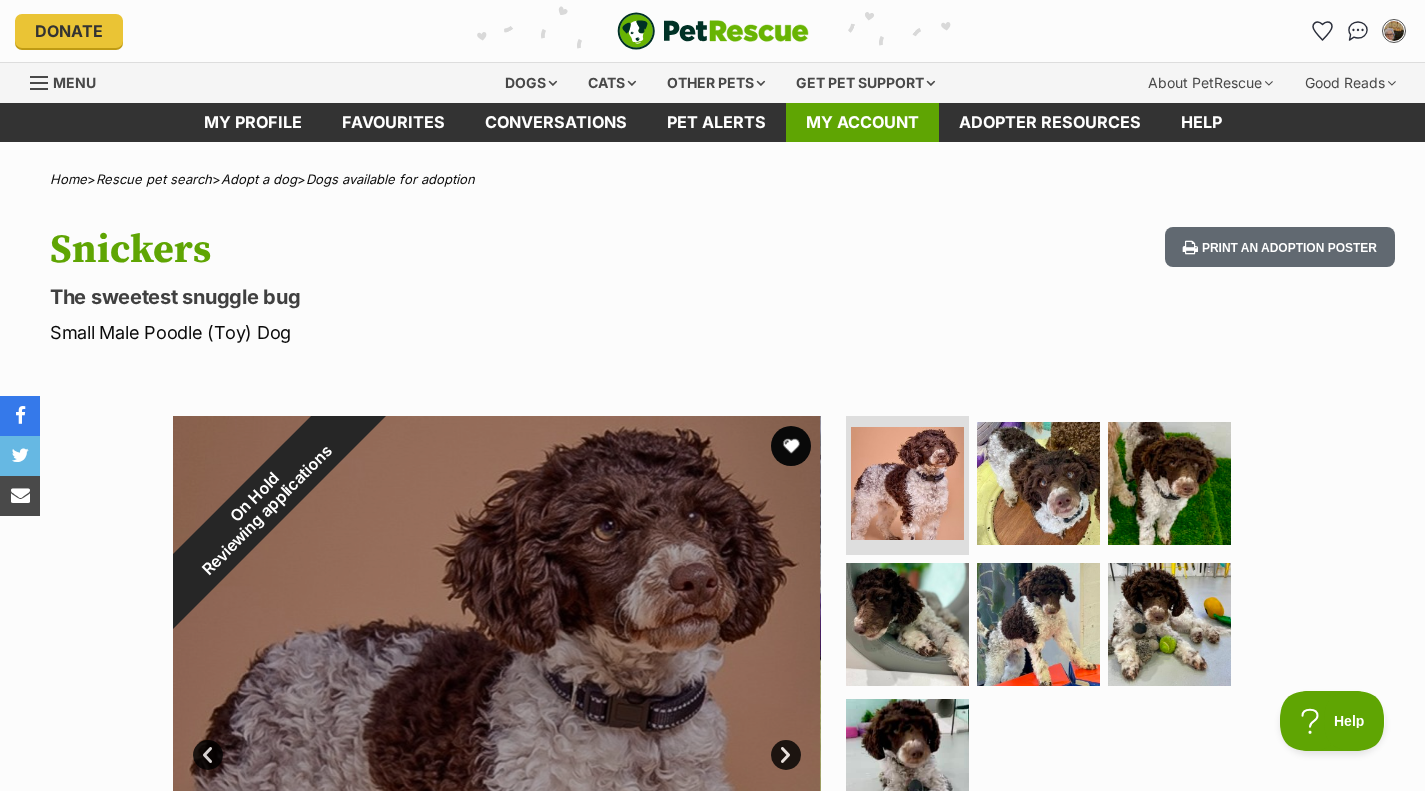 click on "My account" at bounding box center (862, 122) 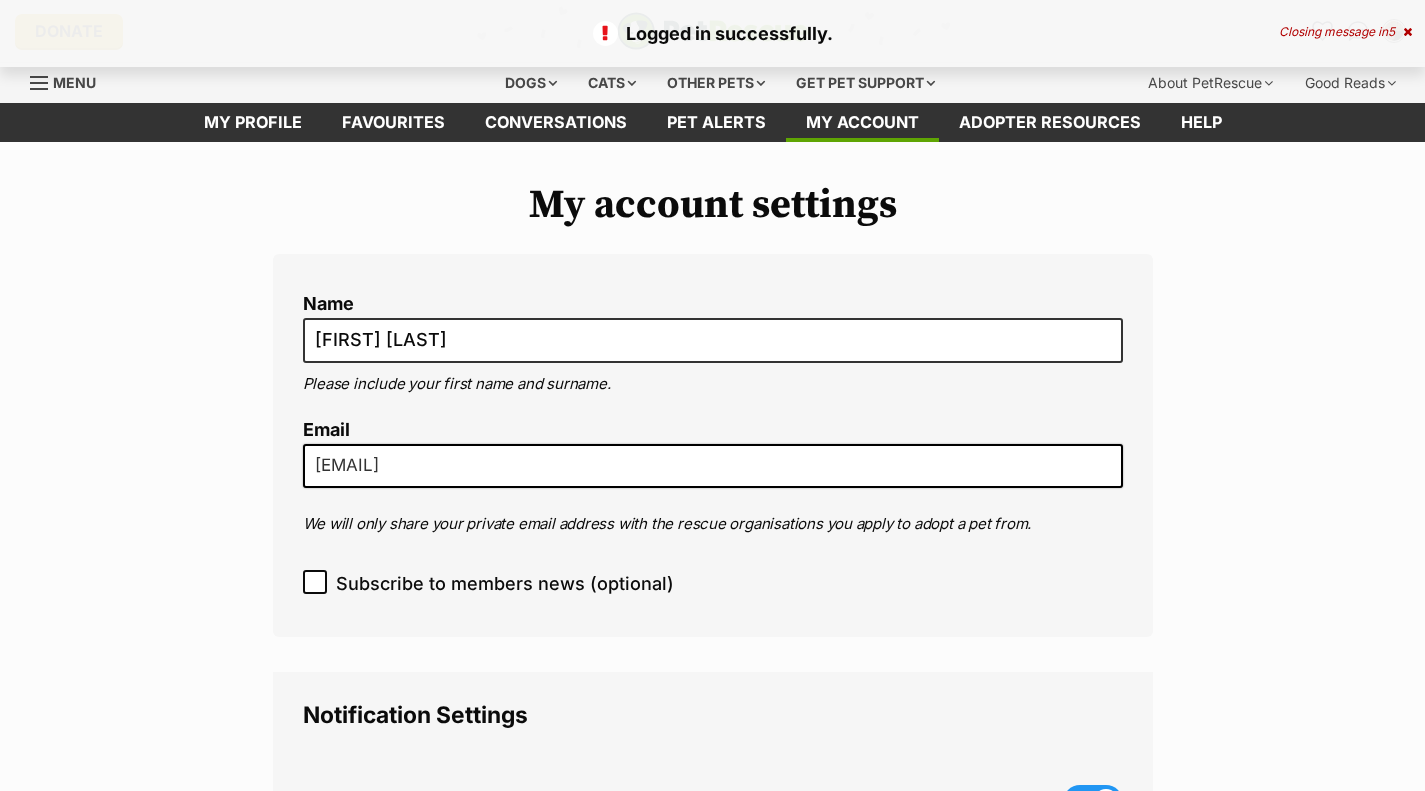 scroll, scrollTop: 0, scrollLeft: 0, axis: both 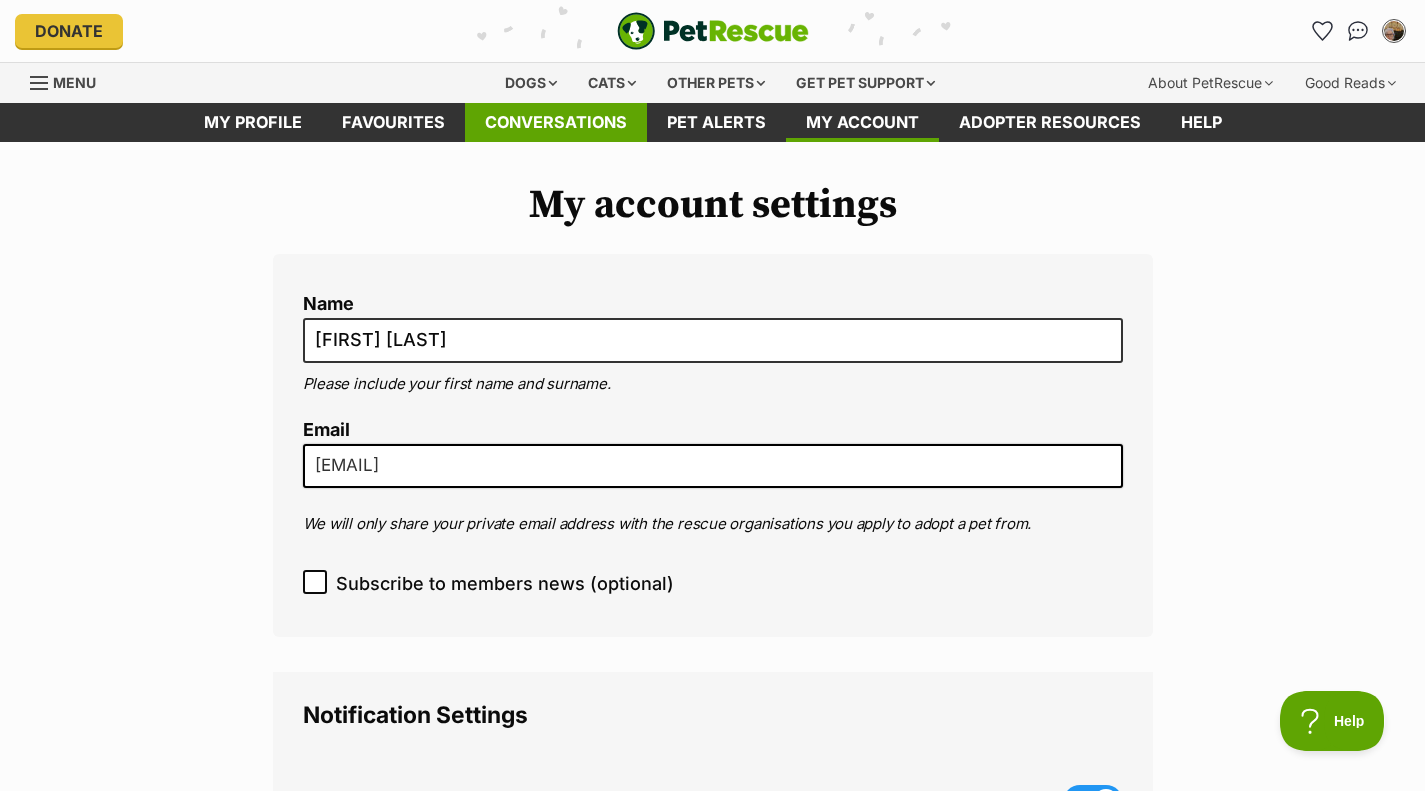 click on "Conversations" at bounding box center [556, 122] 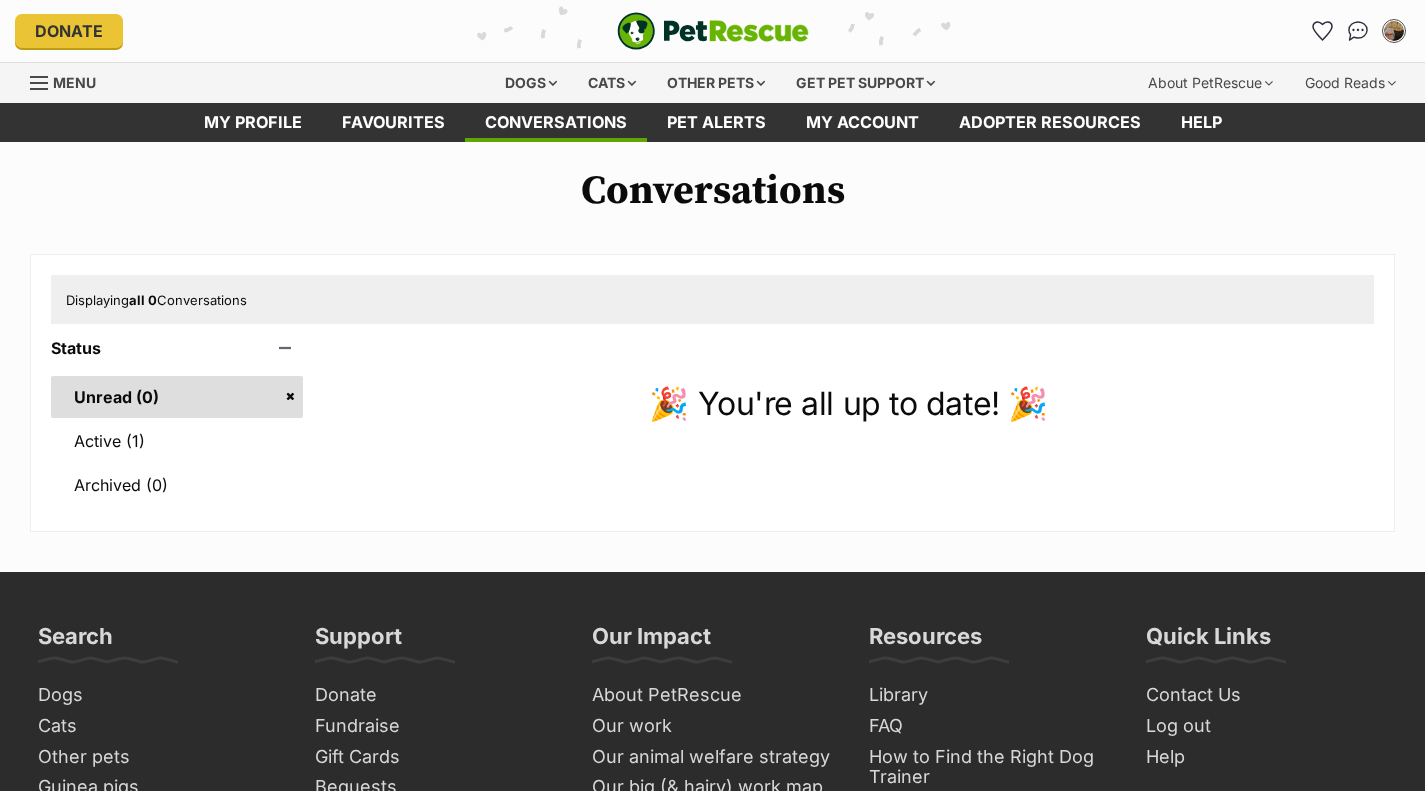 scroll, scrollTop: 0, scrollLeft: 0, axis: both 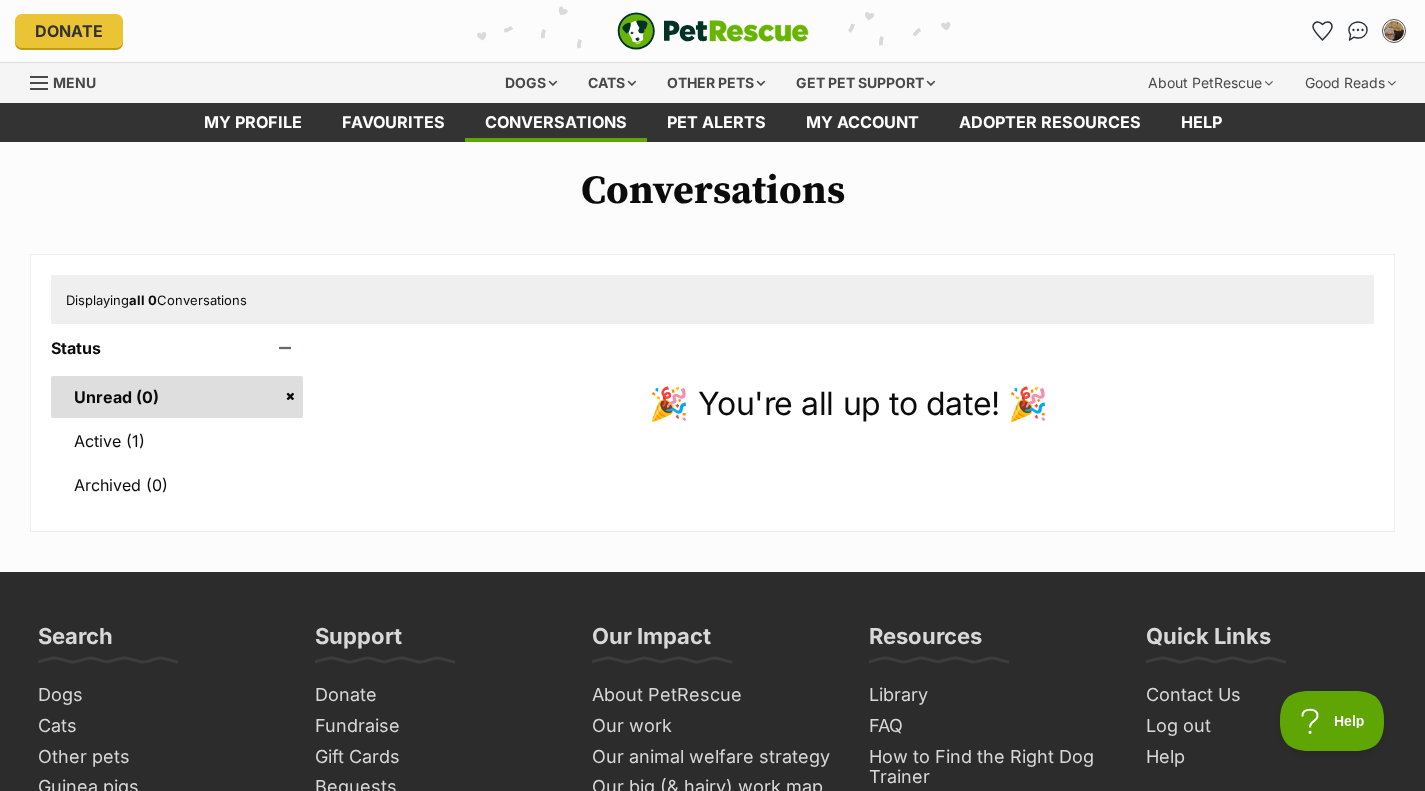 click at bounding box center [39, 83] 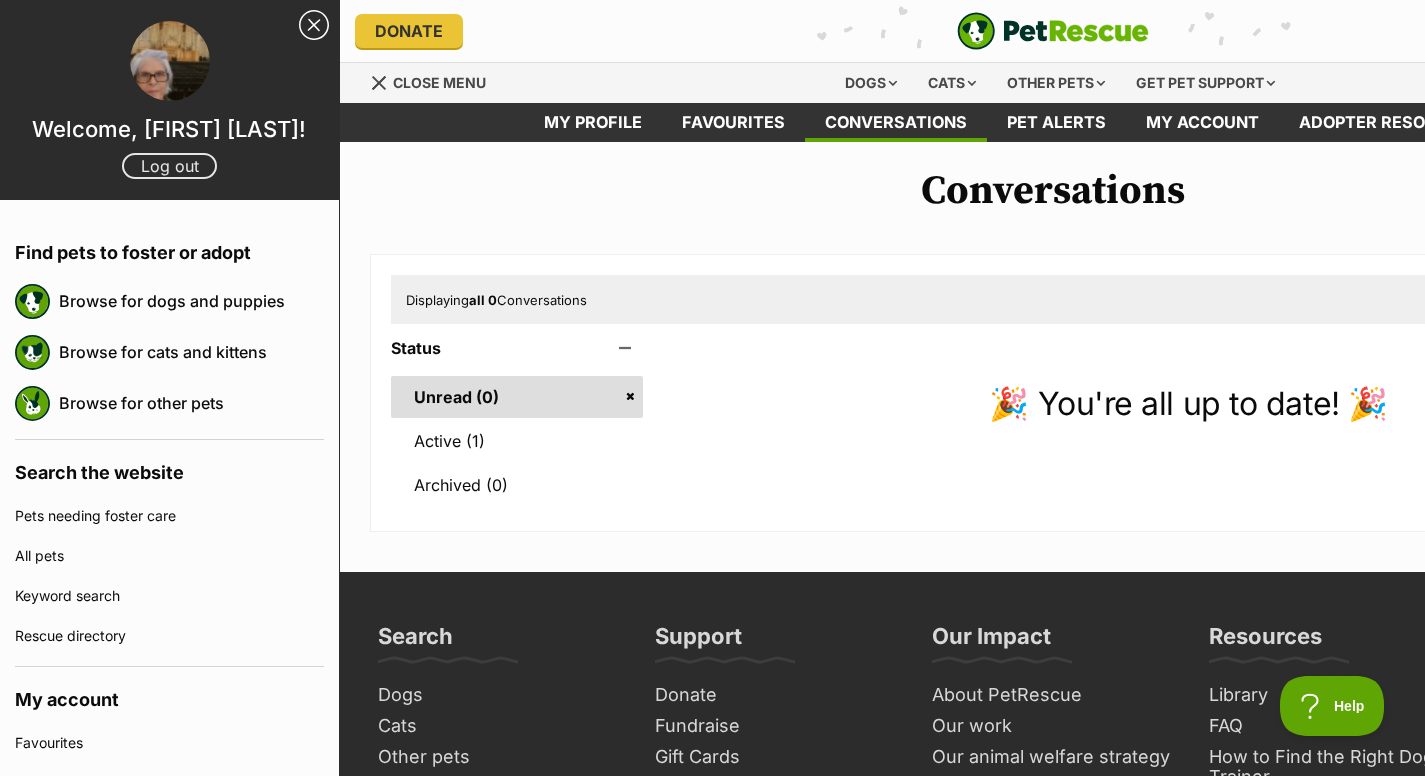 click on "Log out" at bounding box center (169, 166) 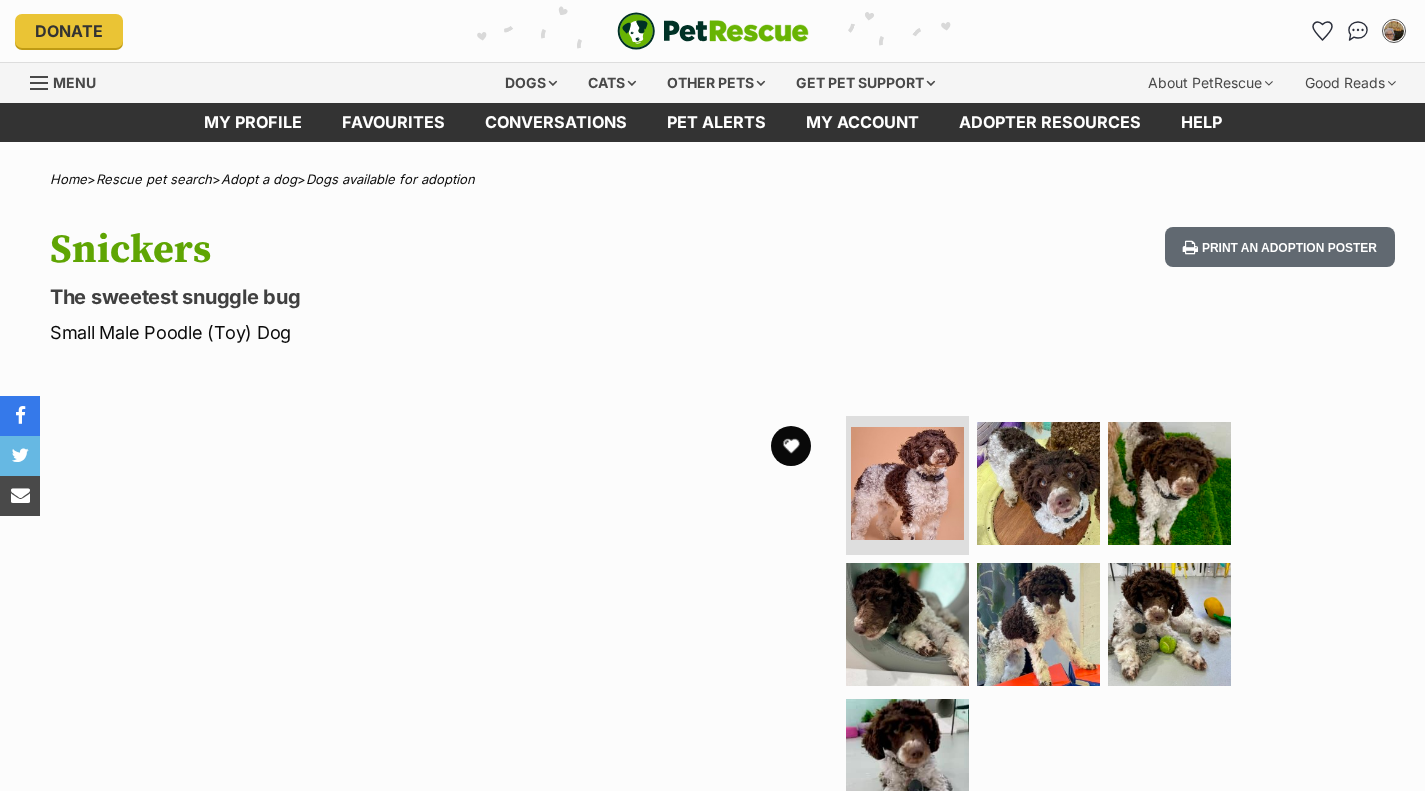 scroll, scrollTop: 0, scrollLeft: 0, axis: both 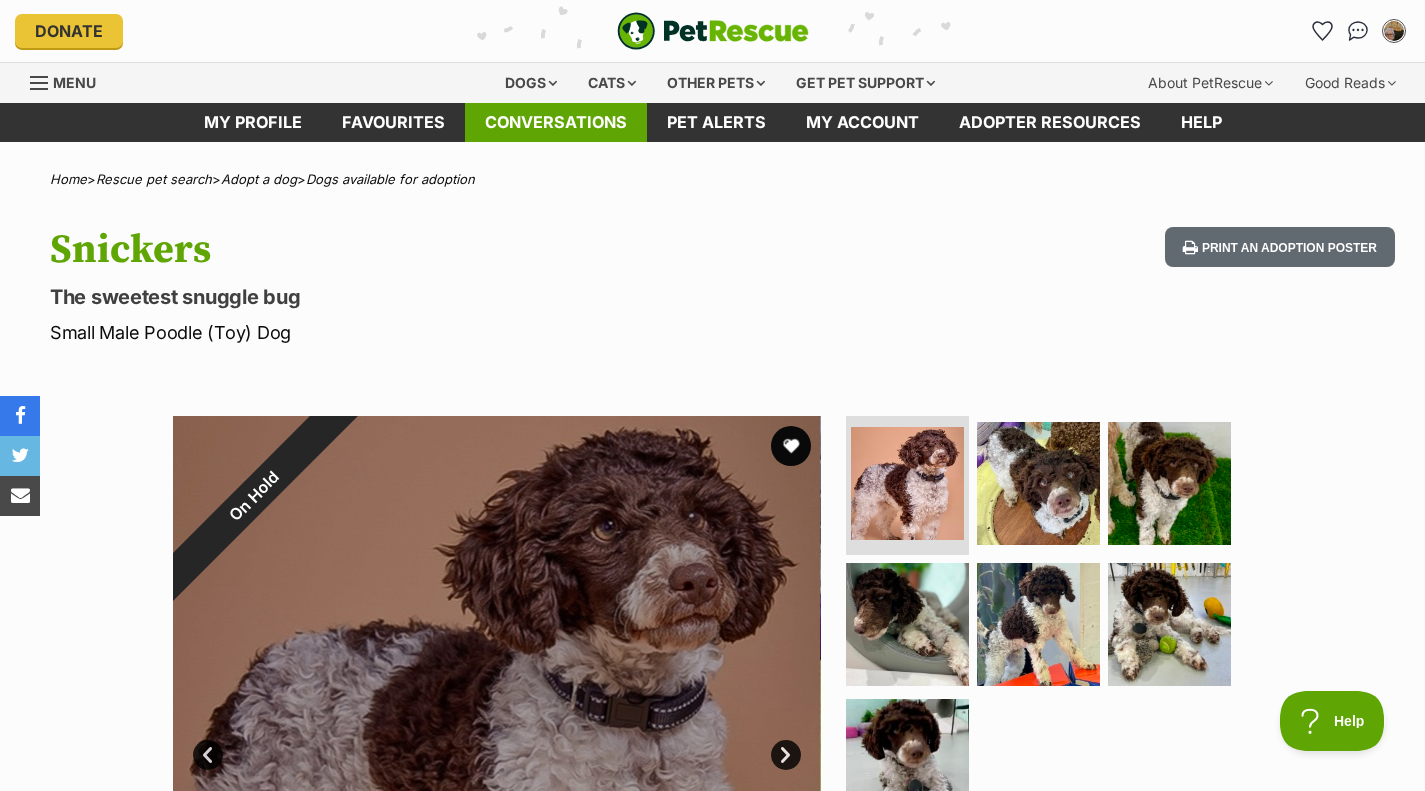 click on "Conversations" at bounding box center [556, 122] 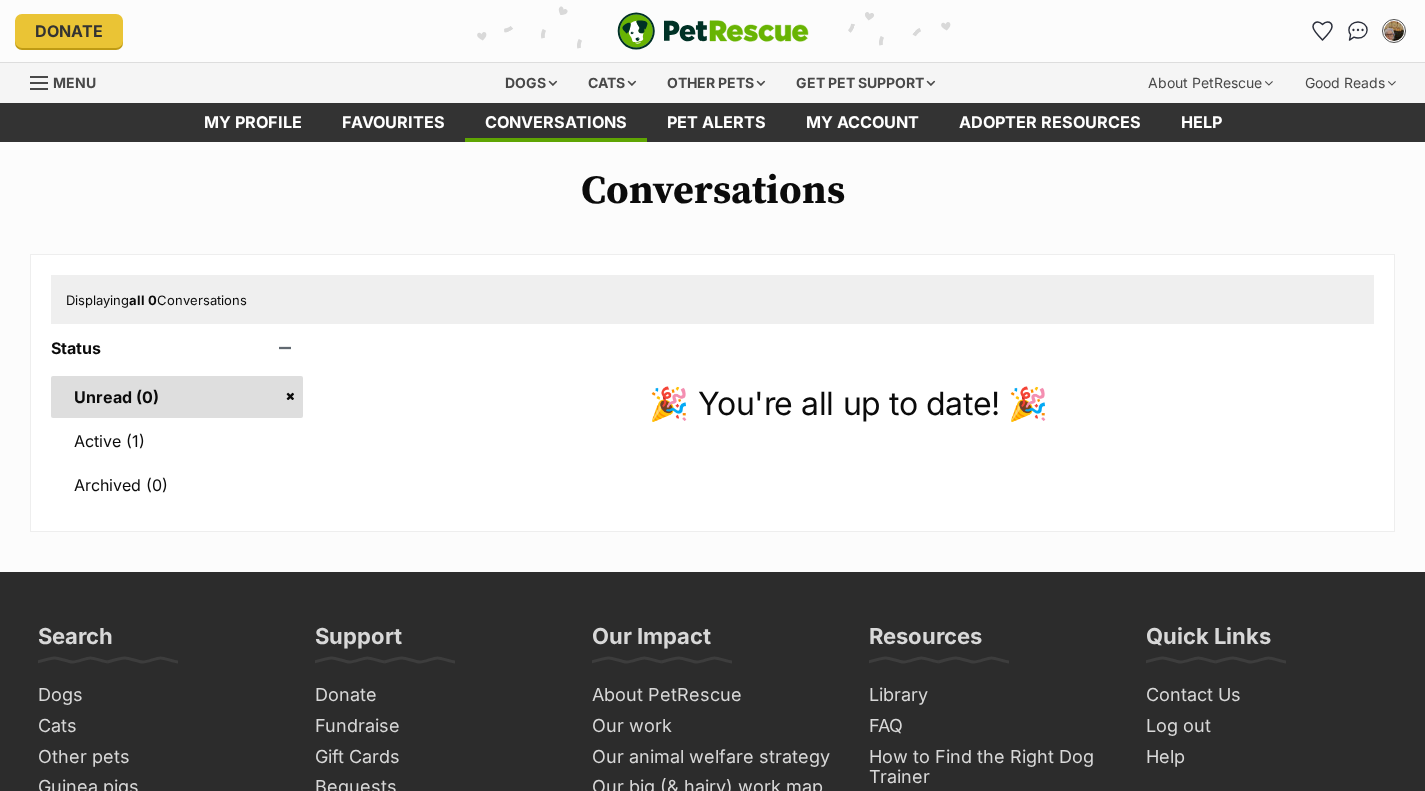 scroll, scrollTop: 0, scrollLeft: 0, axis: both 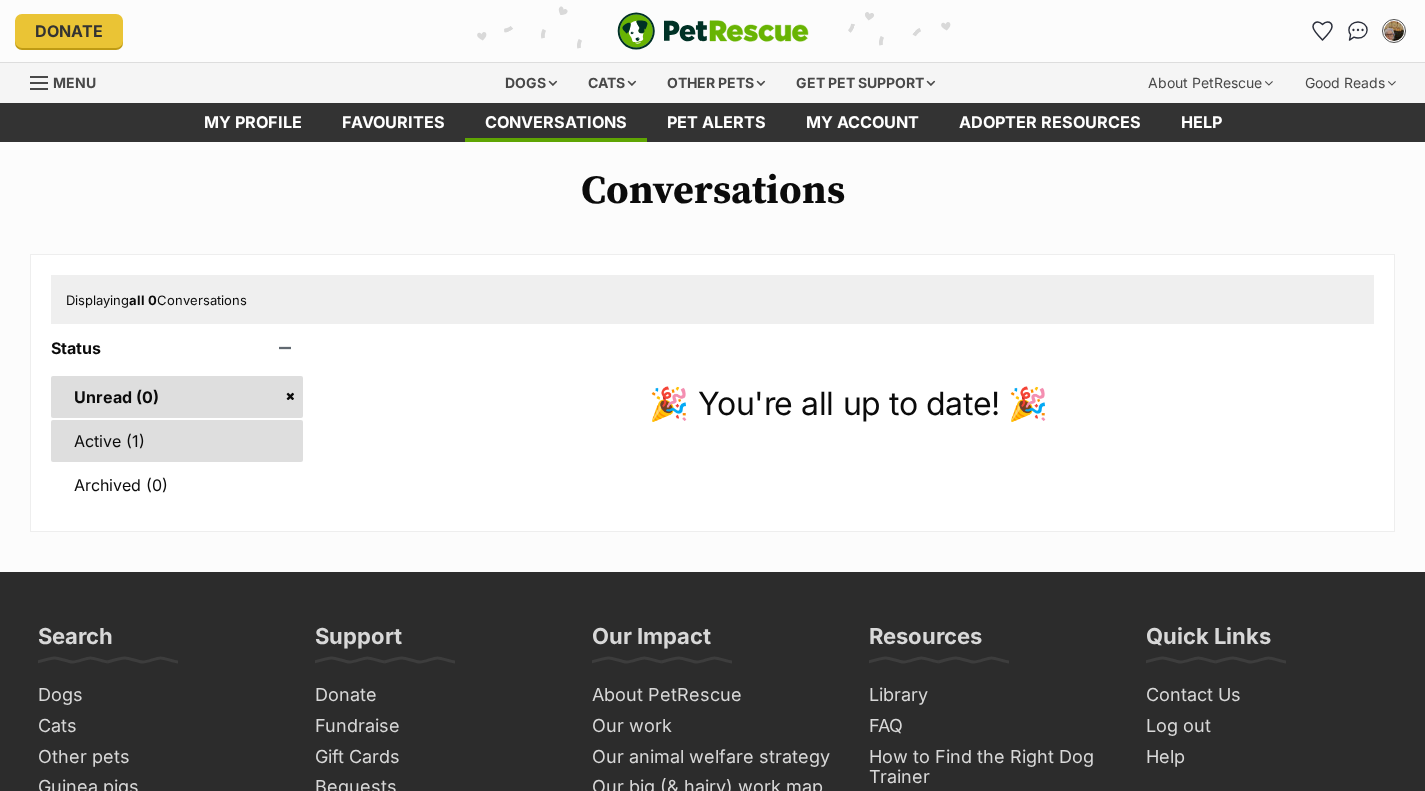 click on "Active (1)" at bounding box center [177, 441] 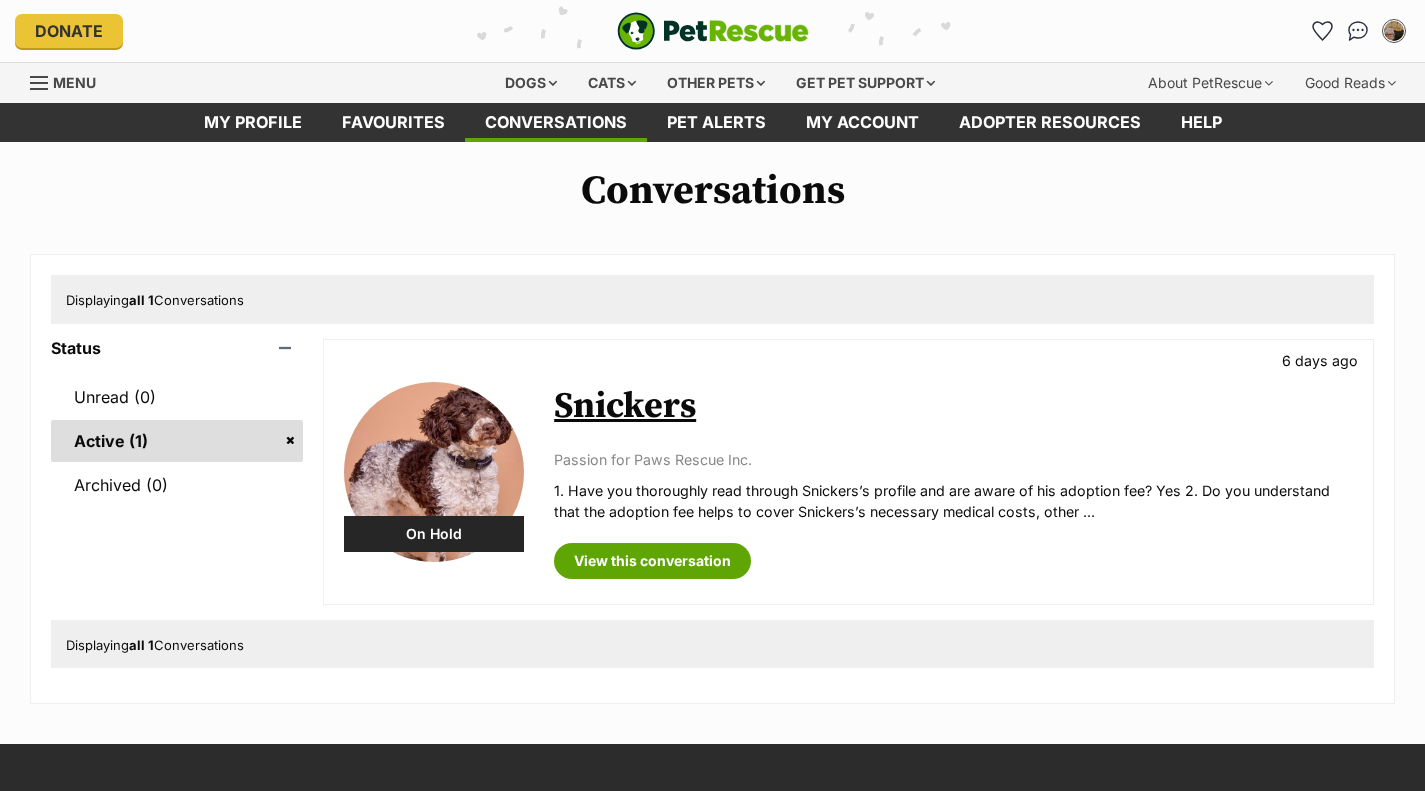 scroll, scrollTop: 0, scrollLeft: 0, axis: both 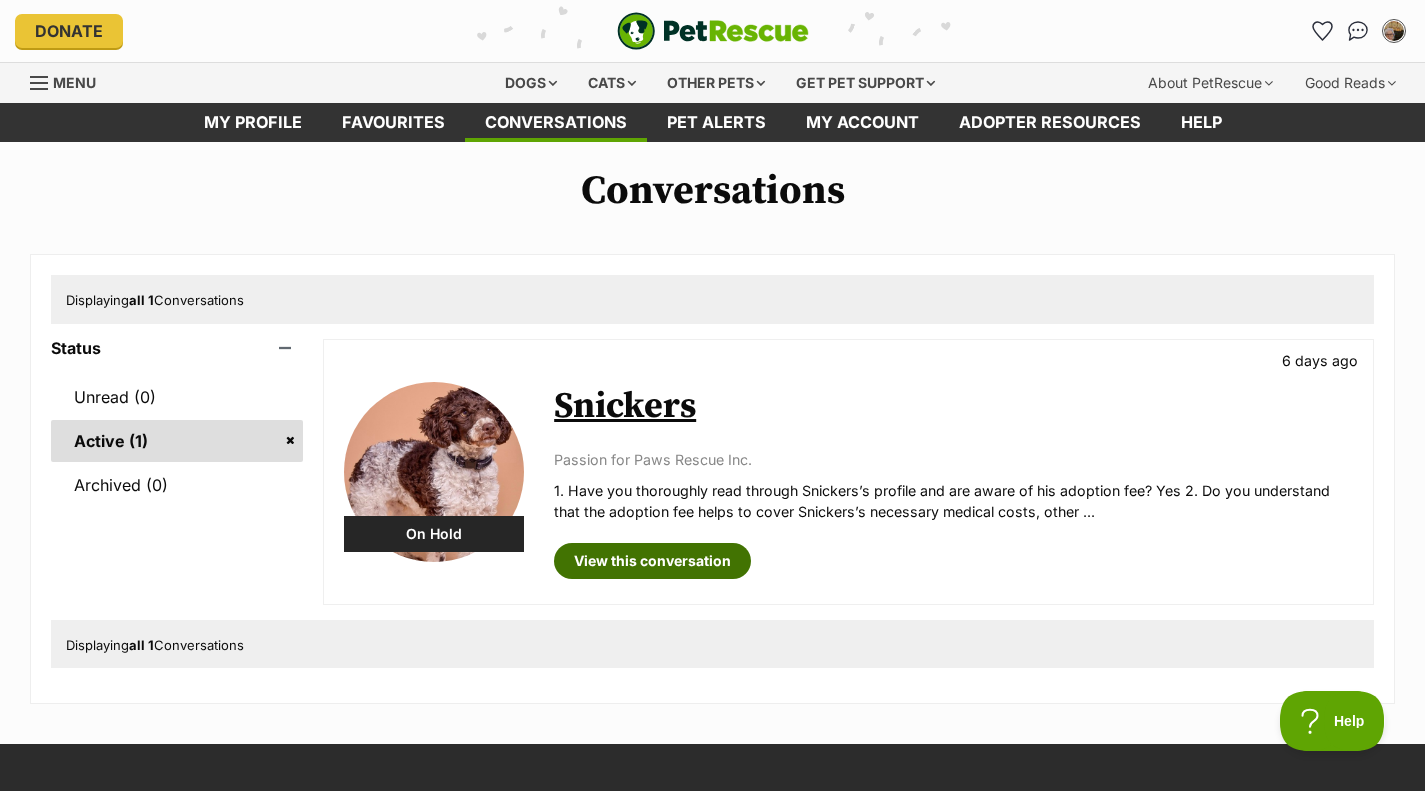 click on "View this conversation" at bounding box center [652, 561] 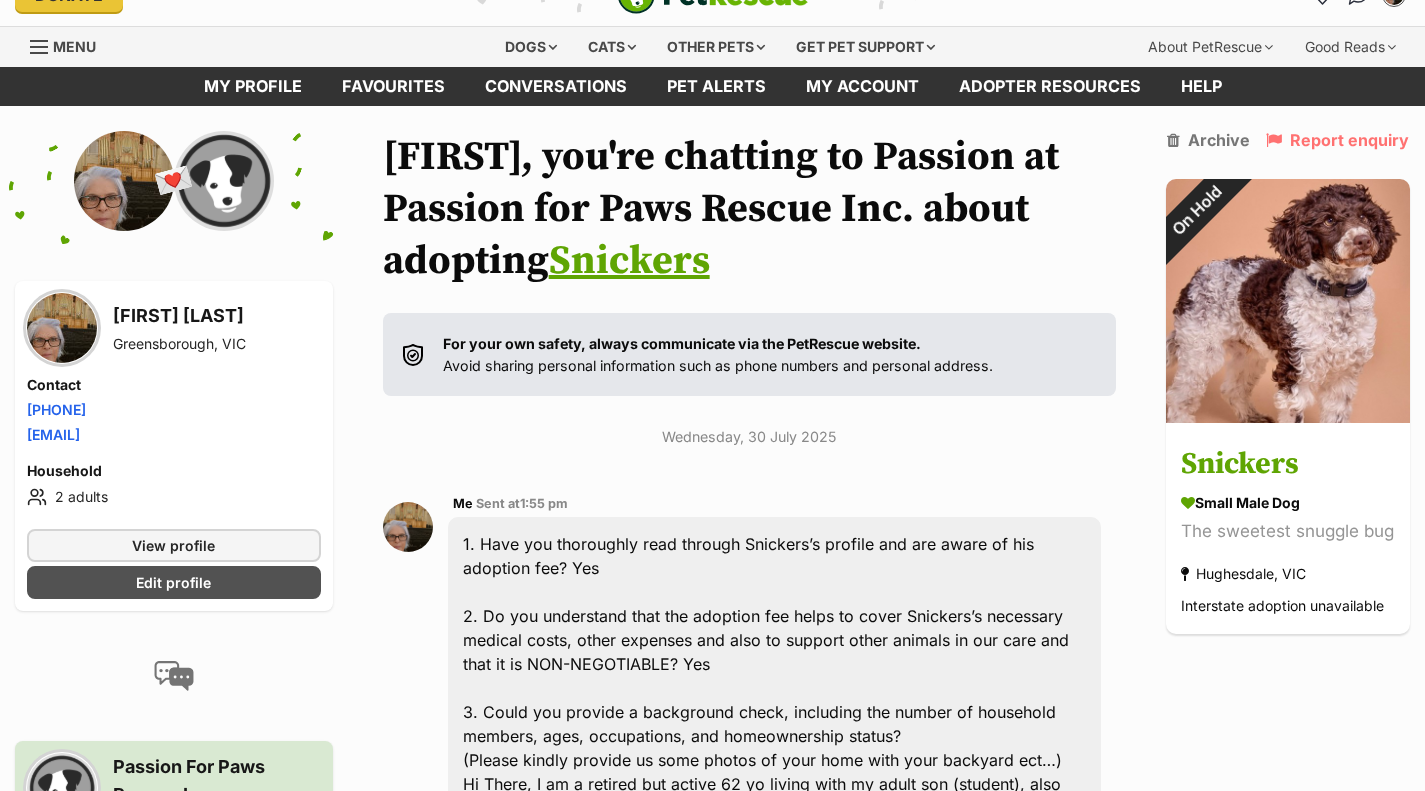 scroll, scrollTop: 0, scrollLeft: 0, axis: both 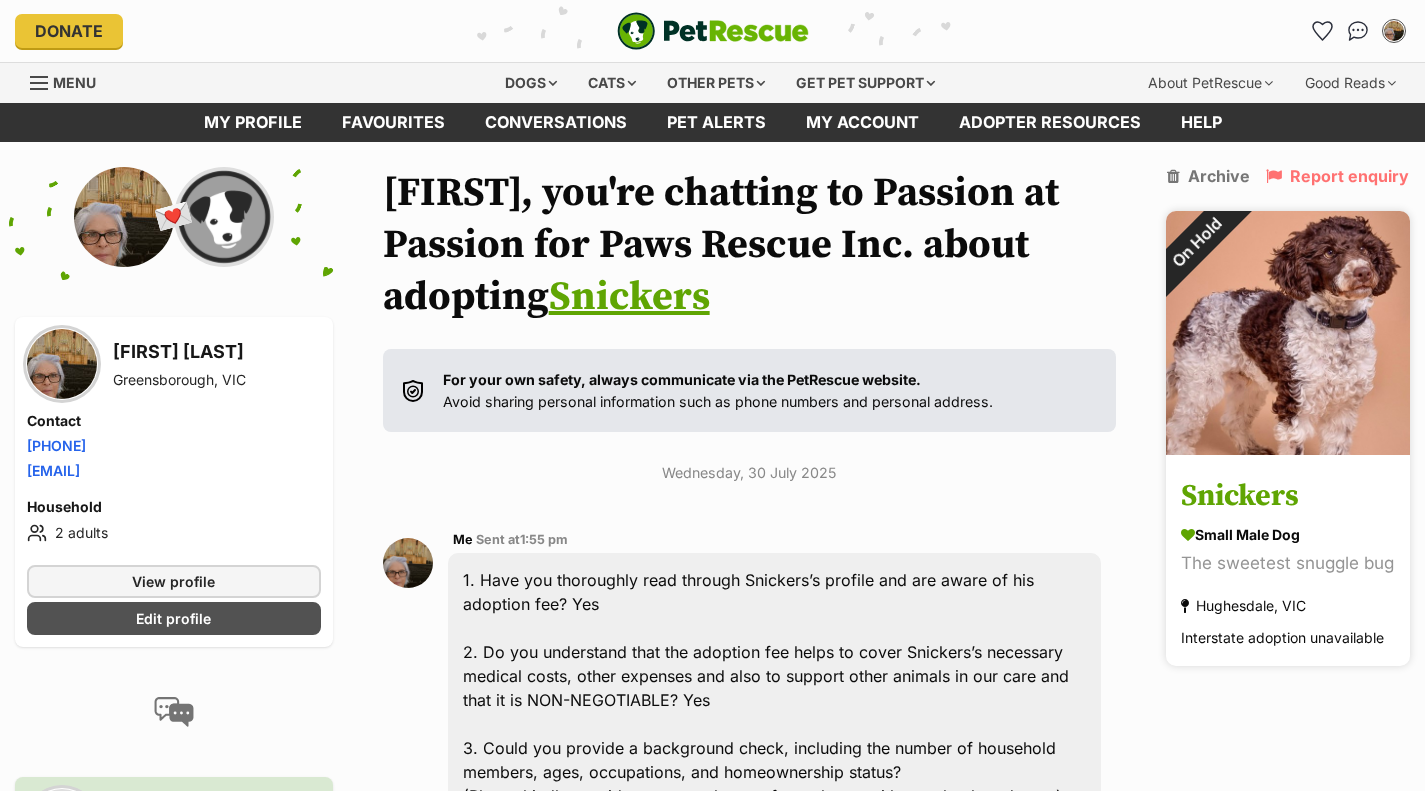 click on "The sweetest snuggle bug" at bounding box center (1288, 563) 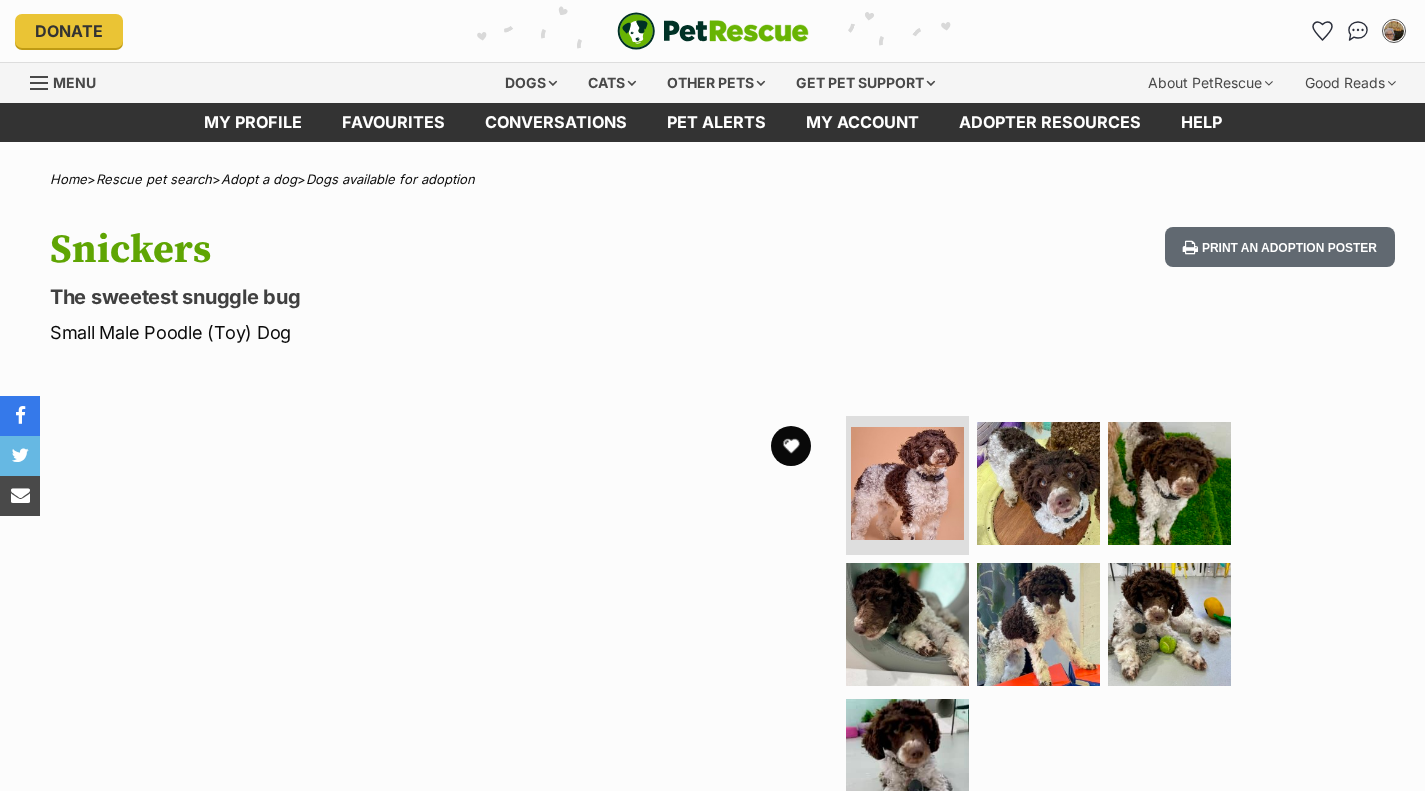 scroll, scrollTop: 0, scrollLeft: 0, axis: both 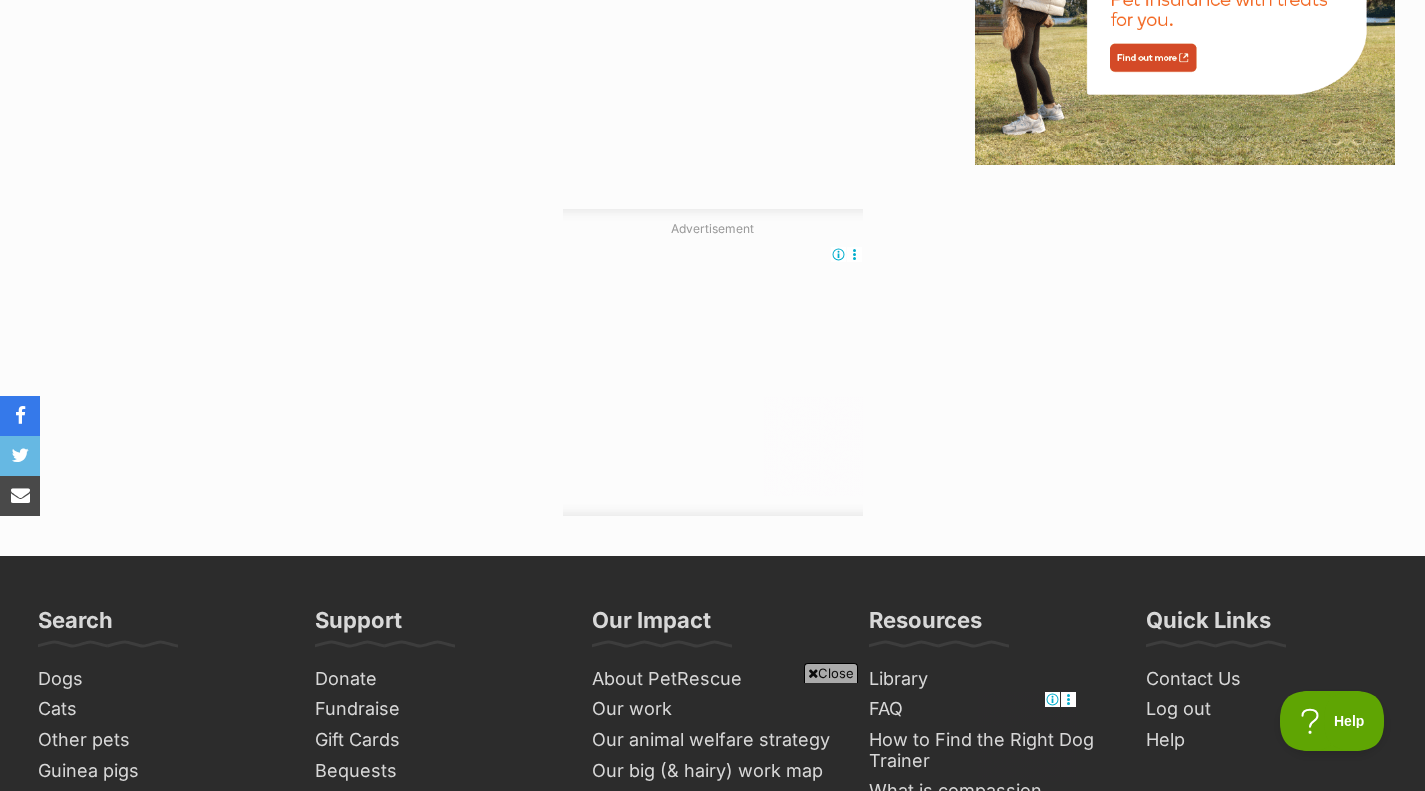 click on "Advertisement
Adoption information
I've been adopted!
This pet is no longer available
On Hold
Enquire about Snickers
Find available pets like this!
Rescue group
Passion for Paws Rescue Inc.
PetRescue ID
1134589
Location
[CITY], [STATE]
Pre-adoption checks
Desexed
Vaccinated
Interstate adoption (VIC only)
Wormed
I'd prefer a home that
Doesn't have kids under 5
About Snickers
Say hello to Snickers, the playful, confident, and totally lovable toy poodle who’s ready to wiggle his way into your heart and home!
Snickers would be a fantastic fit for a more active family who can include him in their adventures – beach walks, café catch-ups, or just playtime in the backyard. He’s social, adaptable, and always up for fun… followed by a good cuddle, of course." at bounding box center (712, -346) 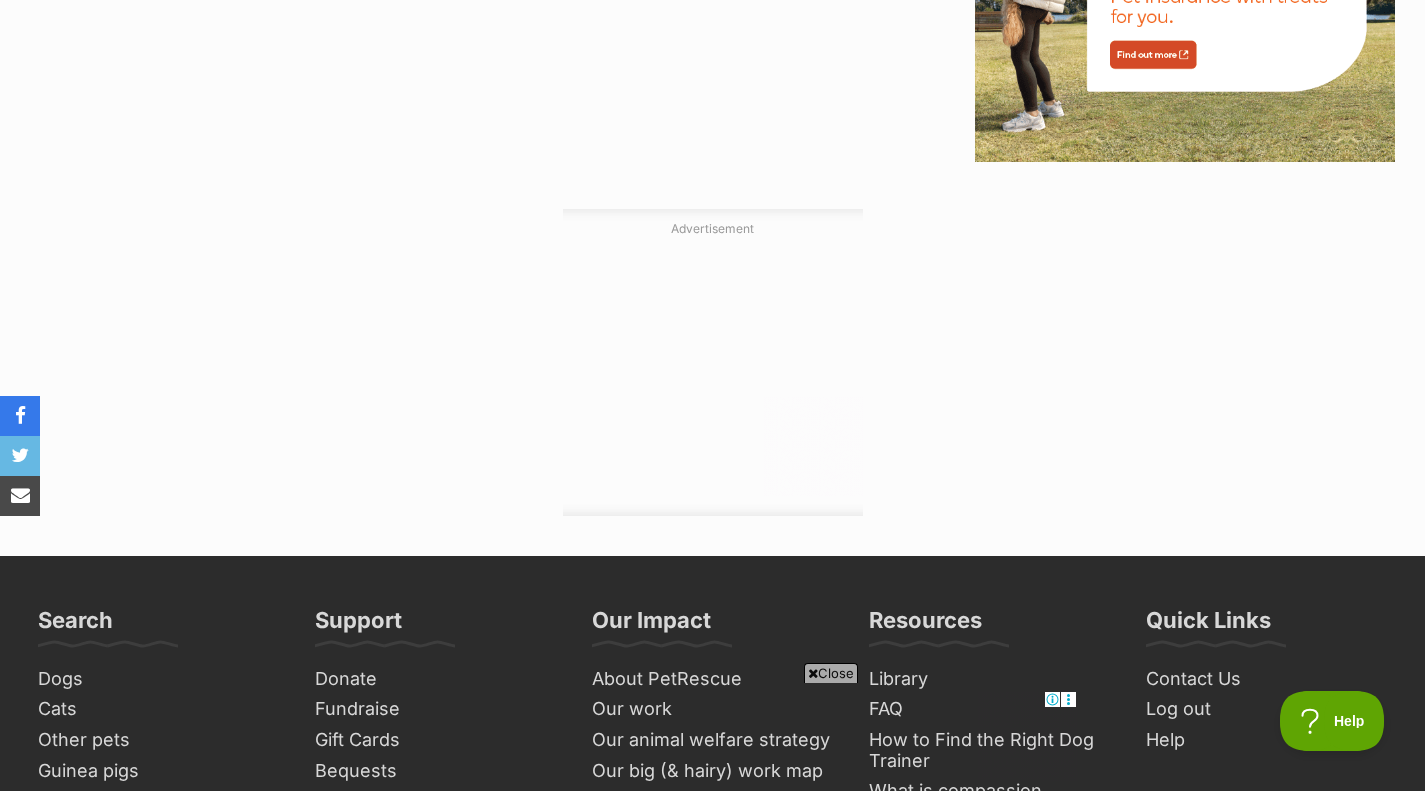 scroll, scrollTop: 0, scrollLeft: 0, axis: both 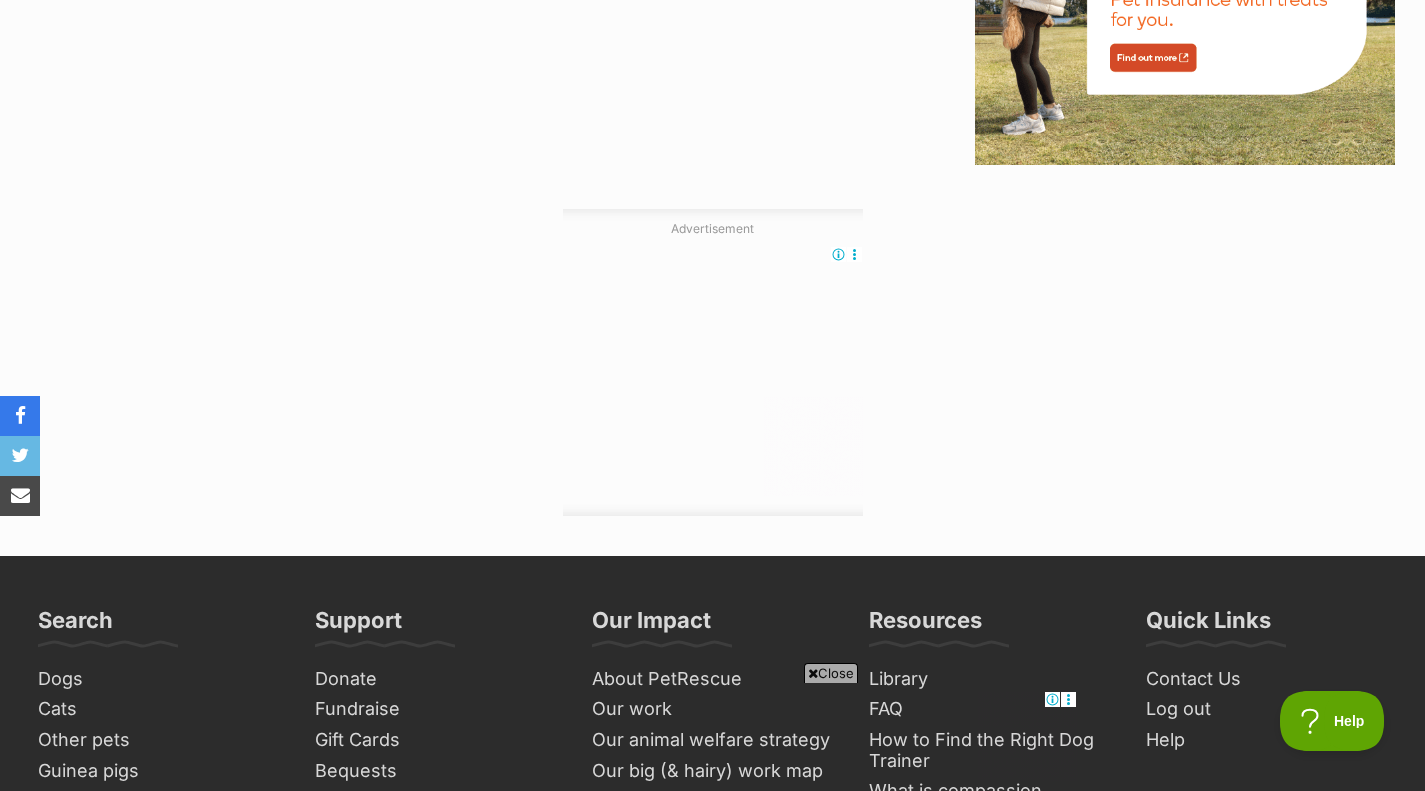 click on "Advertisement
Adoption information
I've been adopted!
This pet is no longer available
On Hold
Enquire about Snickers
Find available pets like this!
Rescue group
Passion for Paws Rescue Inc.
PetRescue ID
1134589
Location
[CITY], [STATE]
Pre-adoption checks
Desexed
Vaccinated
Interstate adoption (VIC only)
Wormed
I'd prefer a home that
Doesn't have kids under 5
About Snickers
Say hello to Snickers, the playful, confident, and totally lovable toy poodle who’s ready to wiggle his way into your heart and home!
Snickers would be a fantastic fit for a more active family who can include him in their adventures – beach walks, café catch-ups, or just playtime in the backyard. He’s social, adaptable, and always up for fun… followed by a good cuddle, of course." at bounding box center [712, -346] 